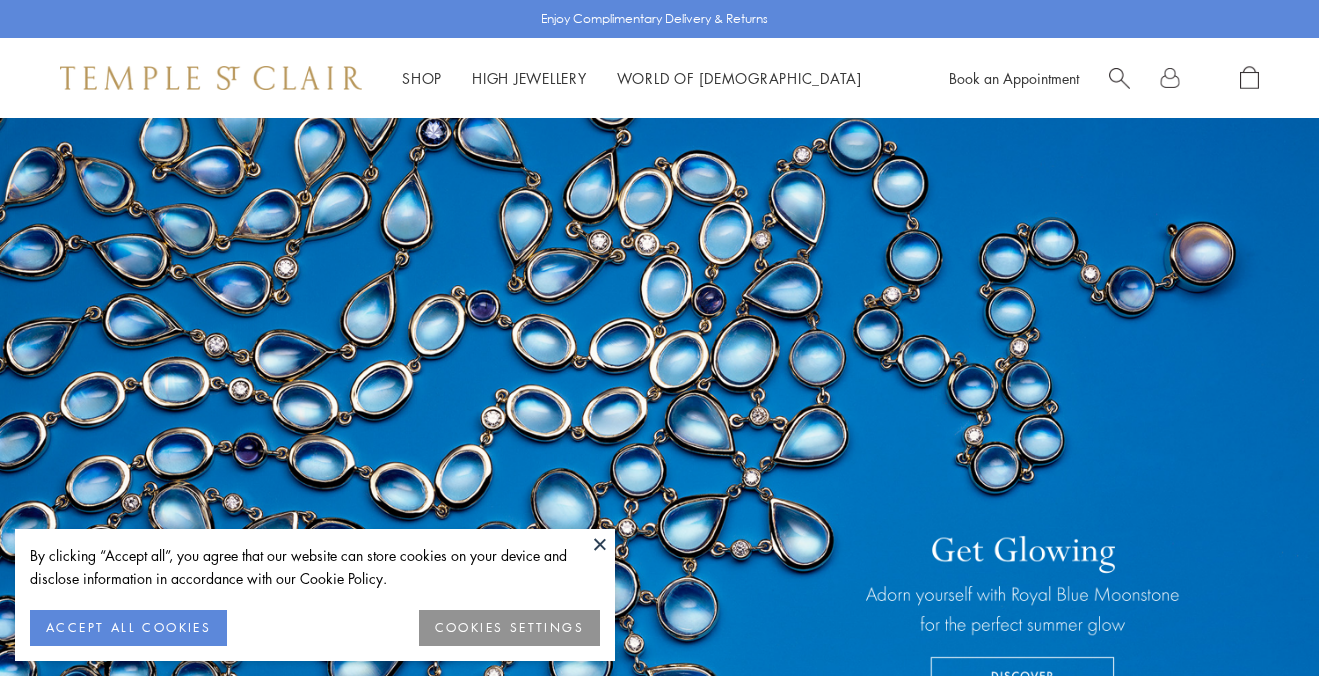 scroll, scrollTop: 0, scrollLeft: 0, axis: both 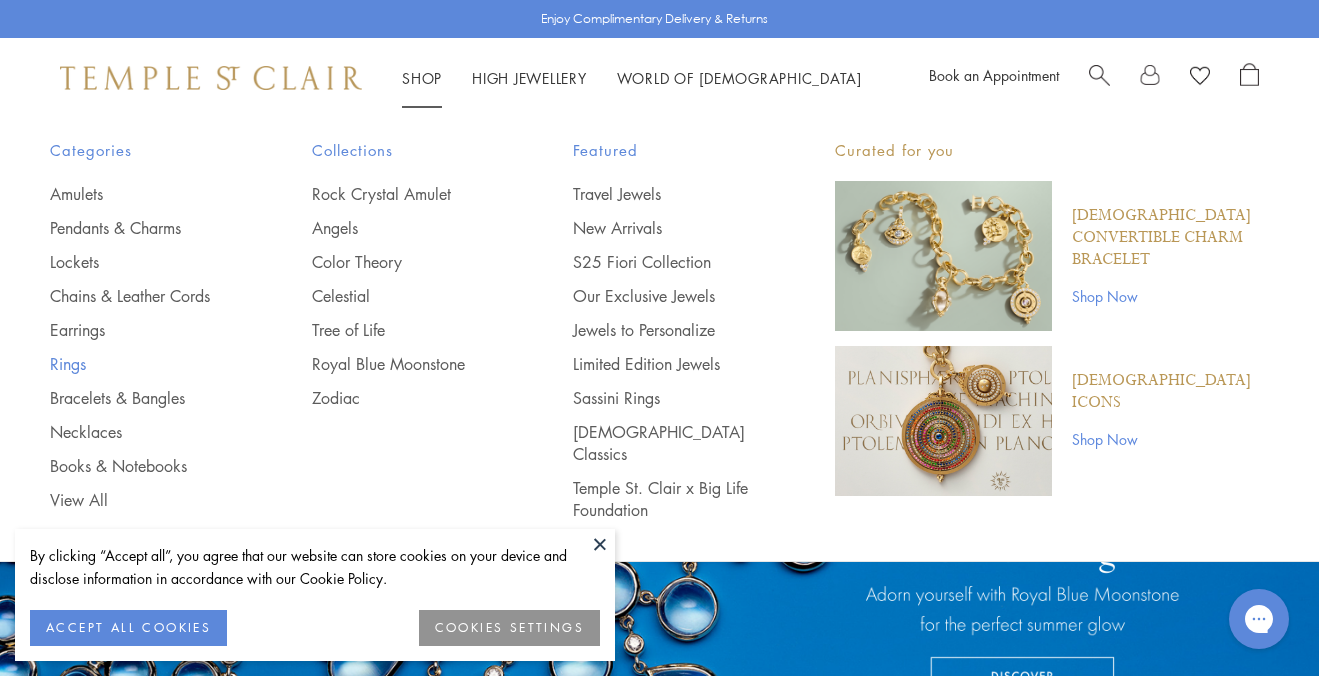 click on "Rings" at bounding box center (141, 364) 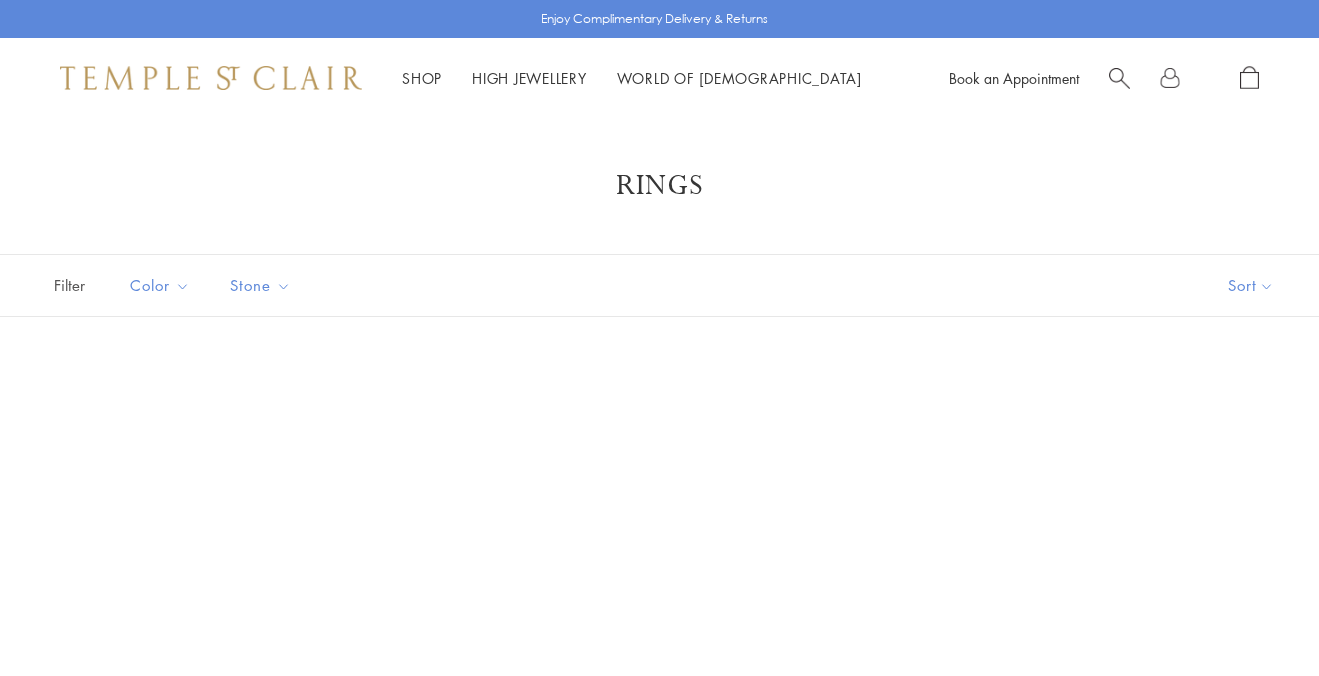 scroll, scrollTop: 0, scrollLeft: 0, axis: both 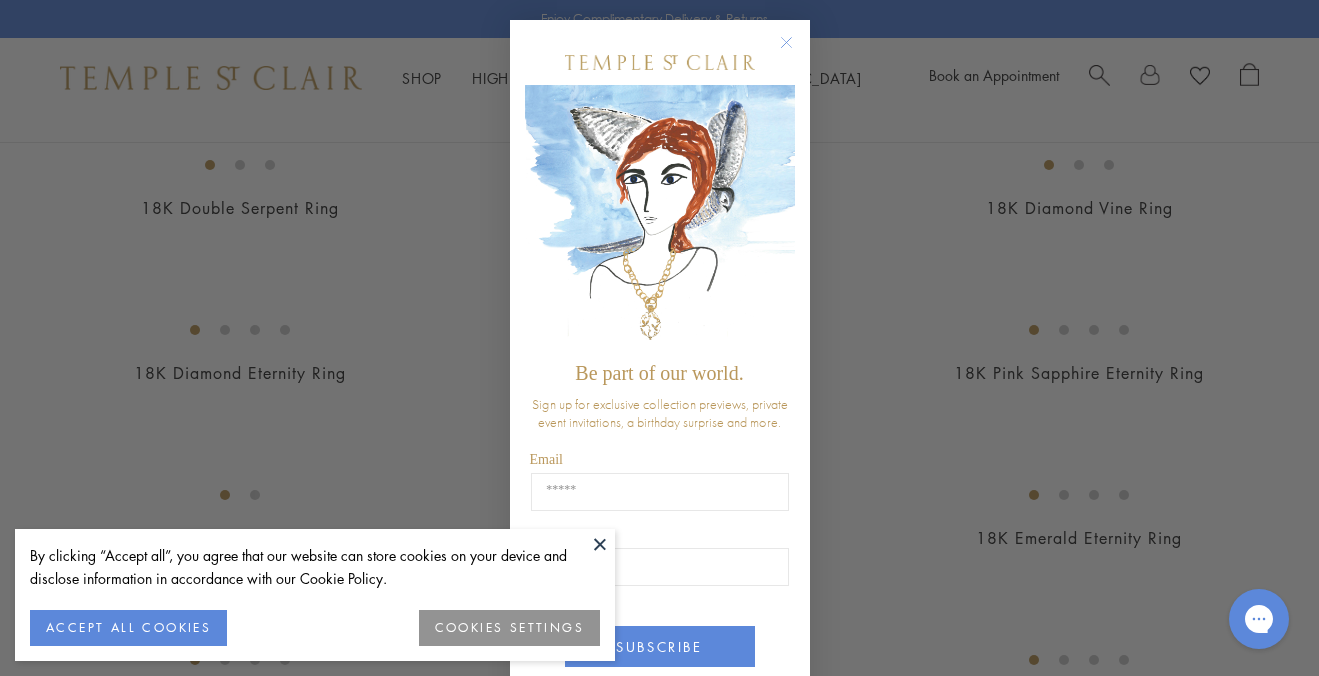 click on "Close dialog" 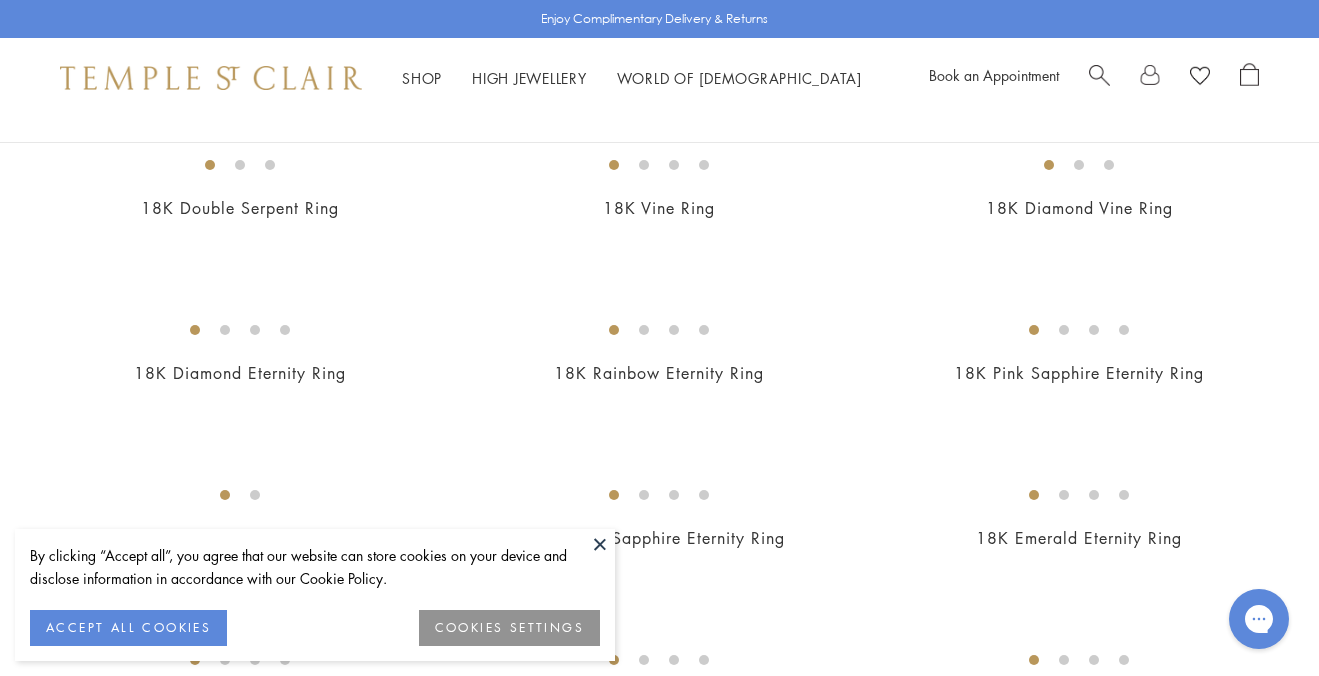 click on "ACCEPT ALL COOKIES" at bounding box center (128, 628) 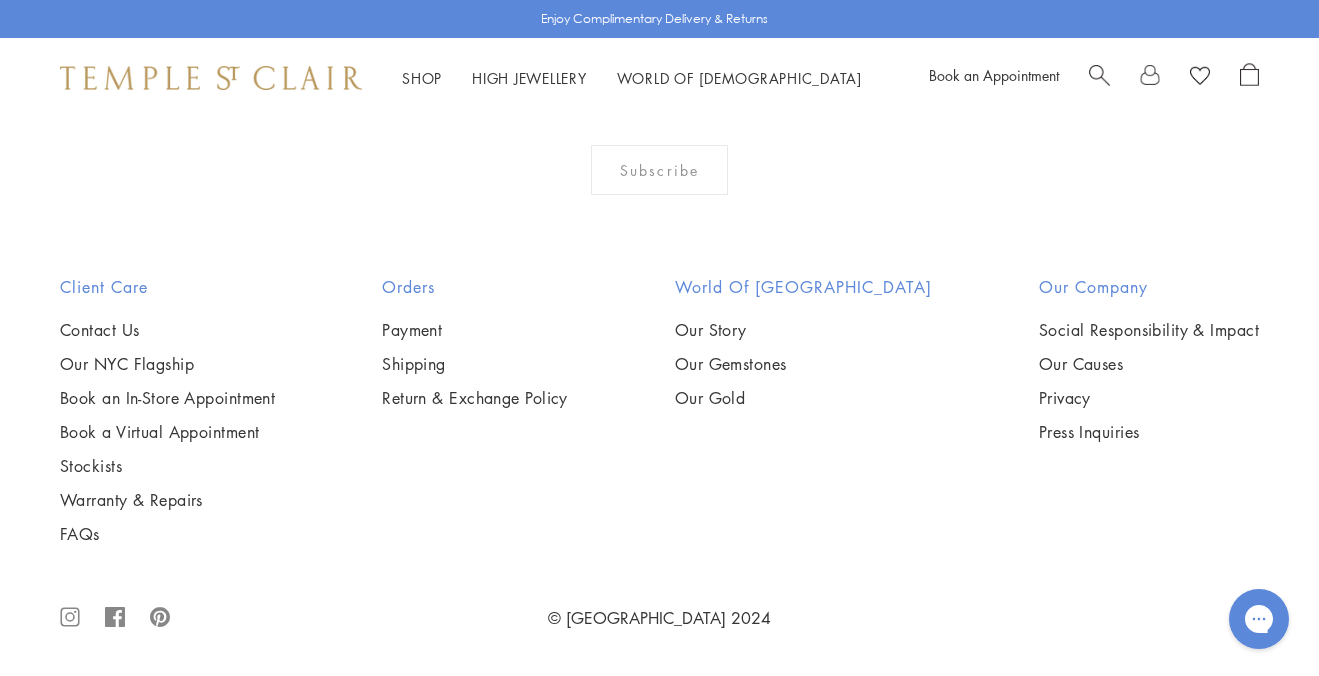 scroll, scrollTop: 8111, scrollLeft: 0, axis: vertical 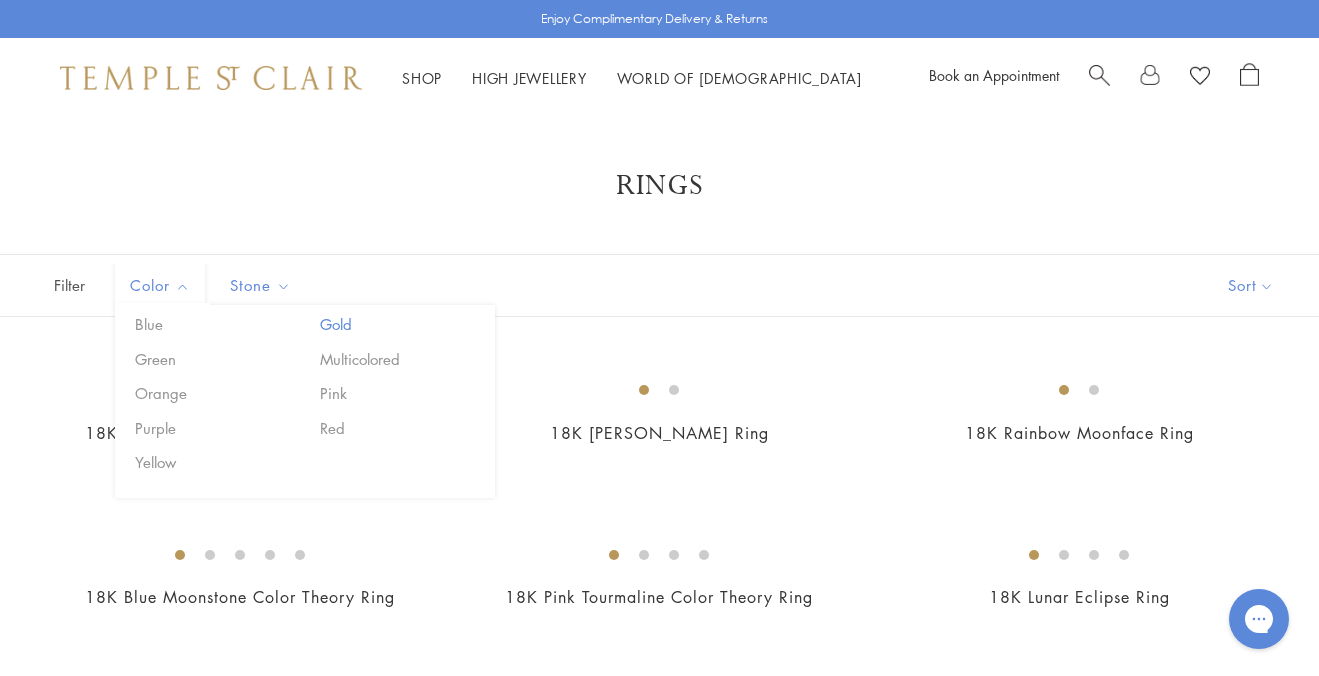 click on "Gold" at bounding box center (400, 324) 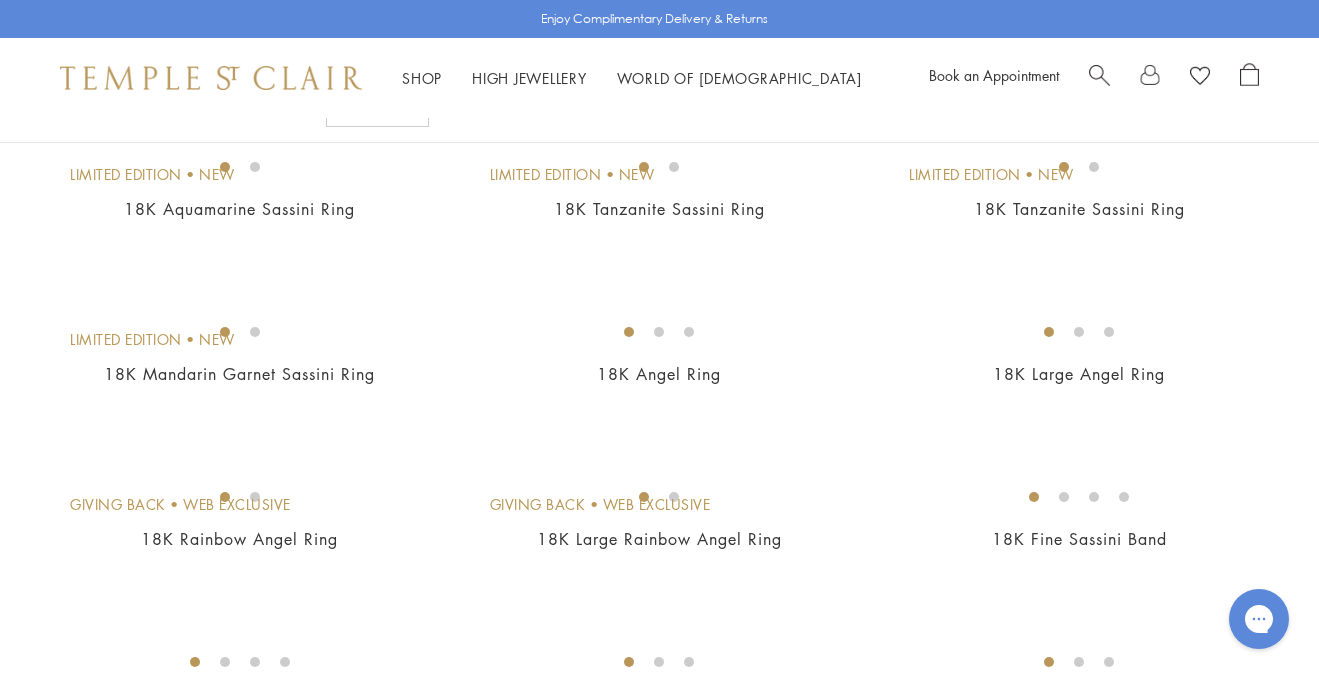 scroll, scrollTop: 0, scrollLeft: 0, axis: both 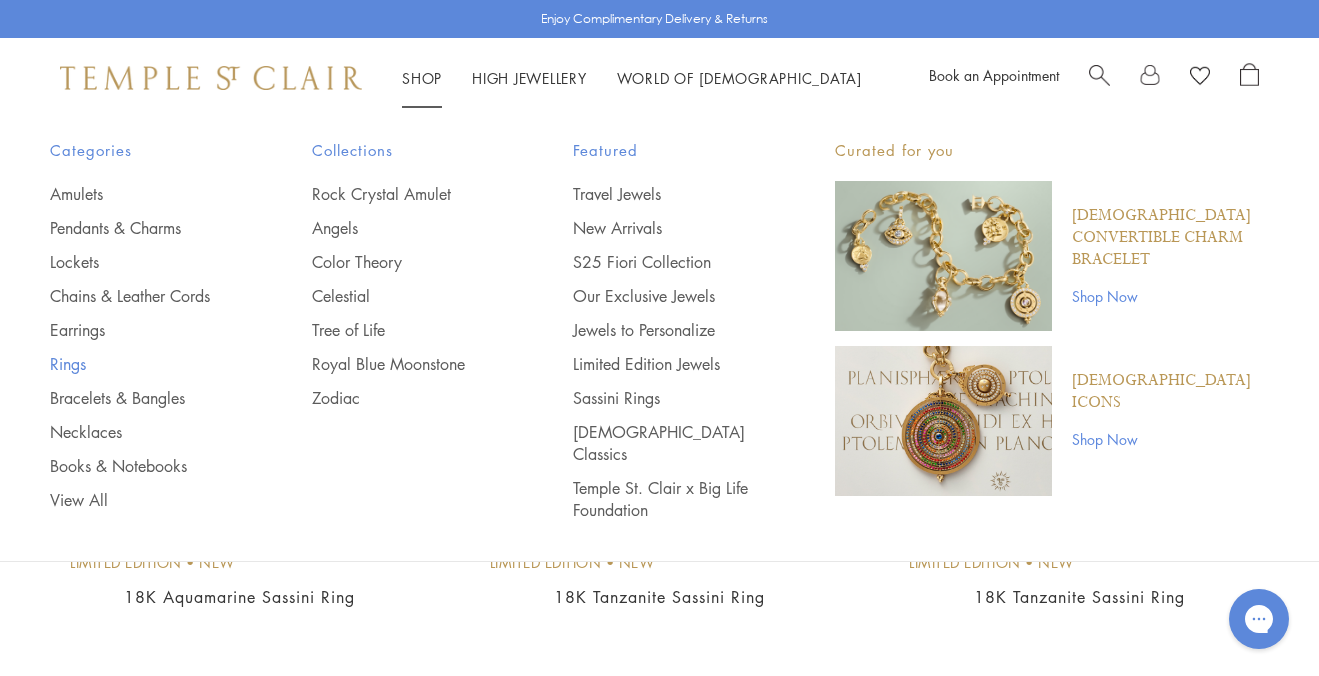 click on "Rings" at bounding box center (141, 364) 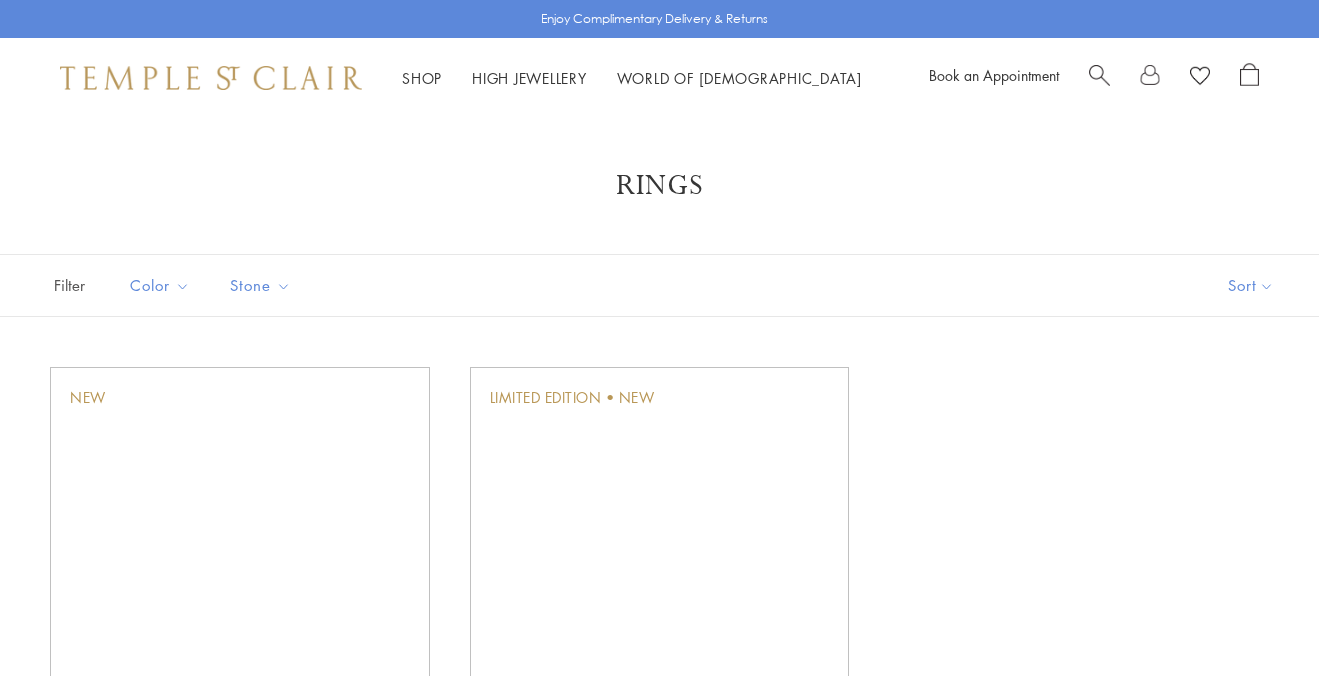 scroll, scrollTop: 0, scrollLeft: 0, axis: both 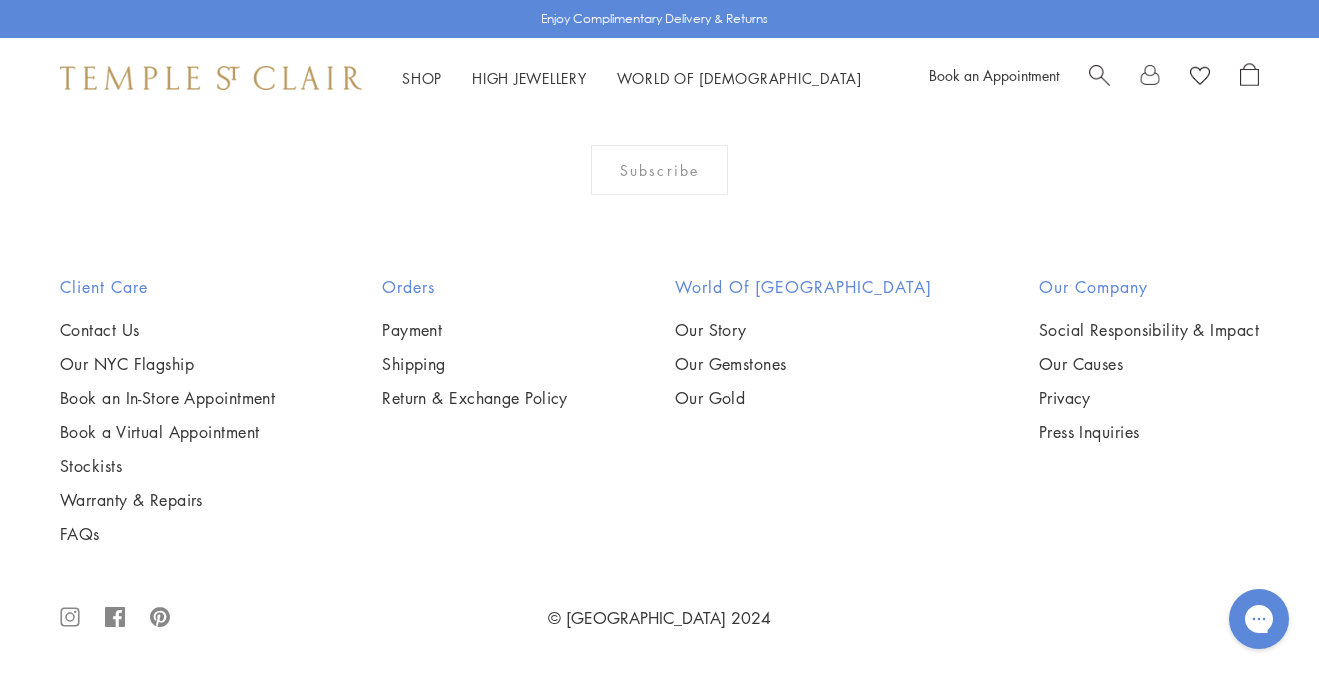 click at bounding box center [0, 0] 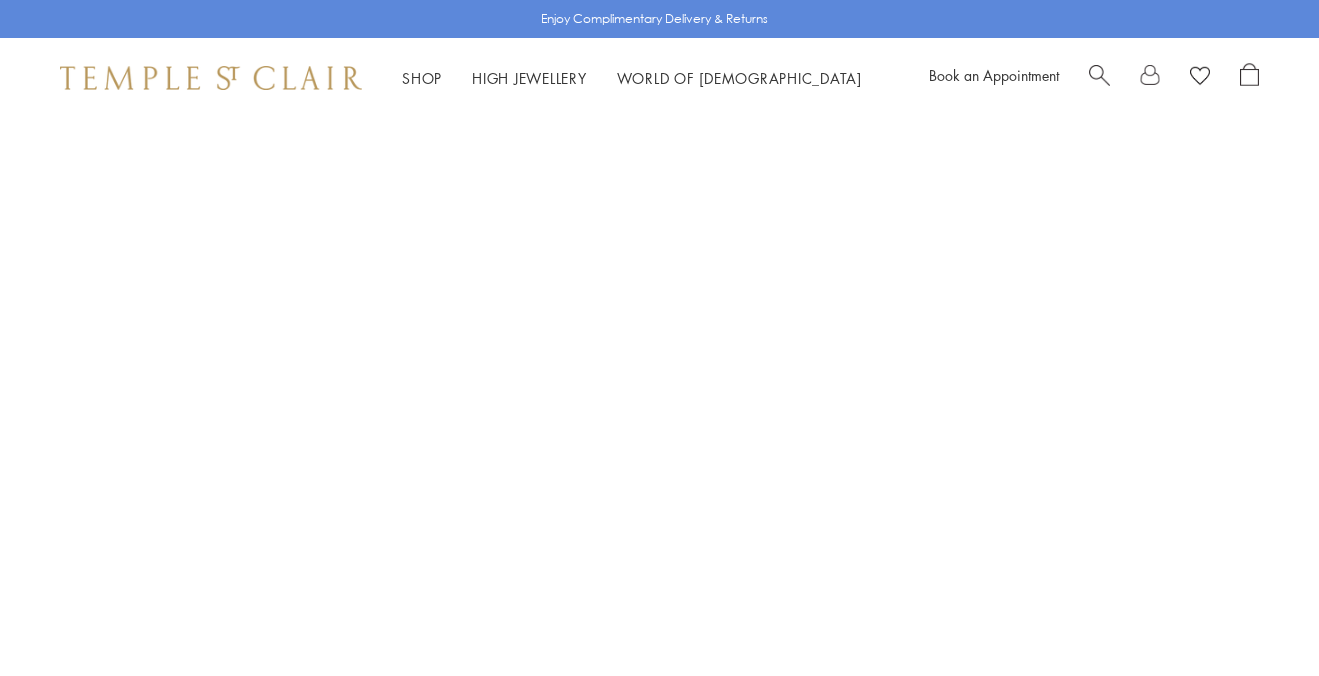 scroll, scrollTop: 0, scrollLeft: 0, axis: both 